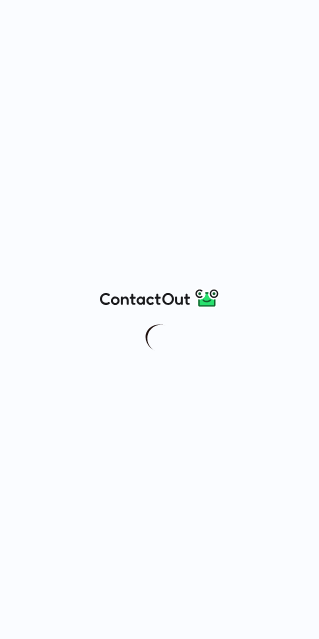 scroll, scrollTop: 0, scrollLeft: 0, axis: both 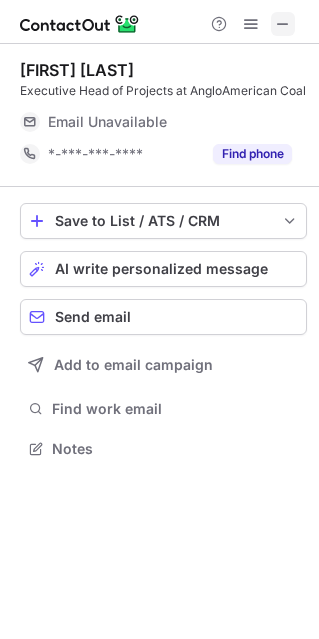 click at bounding box center (283, 24) 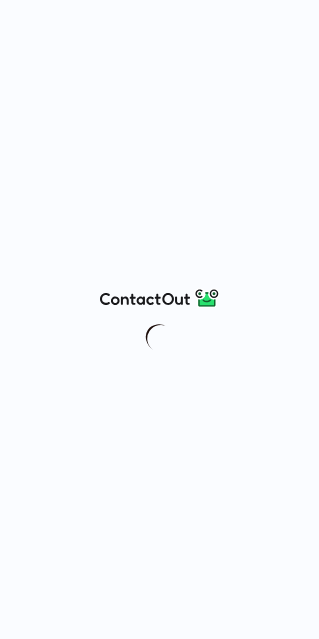 scroll, scrollTop: 0, scrollLeft: 0, axis: both 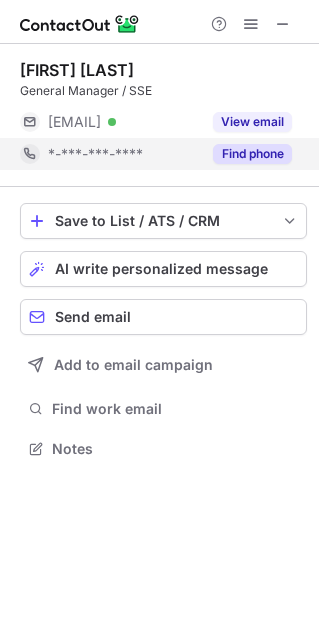 click on "*-***-***-****" at bounding box center [95, 154] 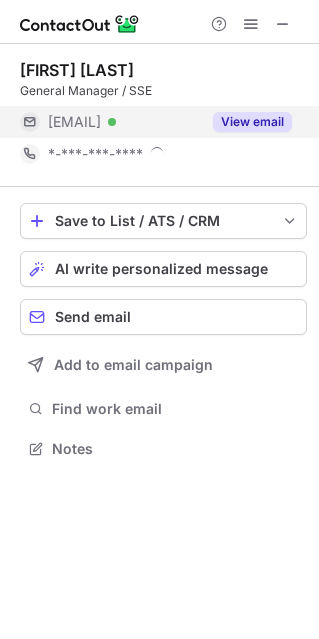 click on "***@angloamerican.com Verified" at bounding box center (110, 122) 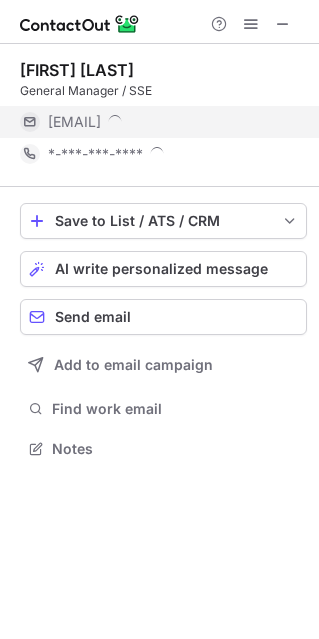 scroll, scrollTop: 9, scrollLeft: 10, axis: both 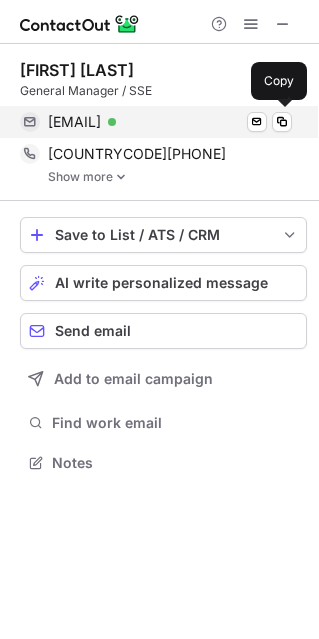 click on "george.karooz@angloamerican.com" at bounding box center (74, 122) 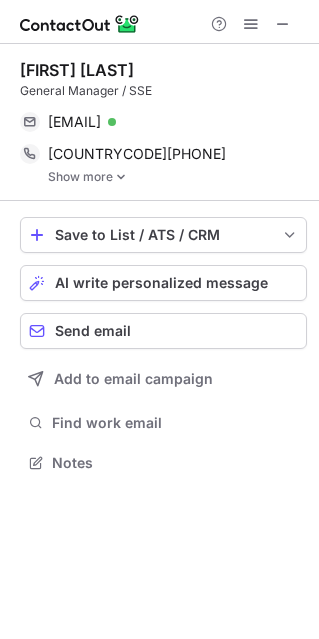 drag, startPoint x: 285, startPoint y: 31, endPoint x: 143, endPoint y: 36, distance: 142.088 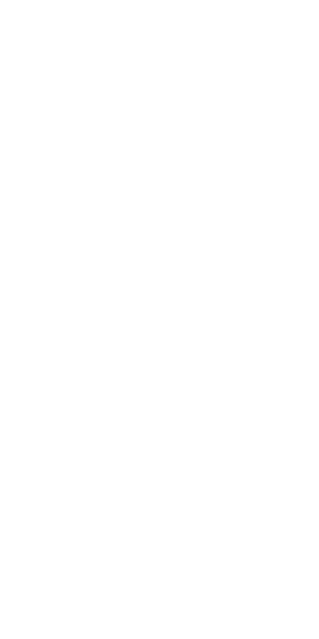 scroll, scrollTop: 0, scrollLeft: 0, axis: both 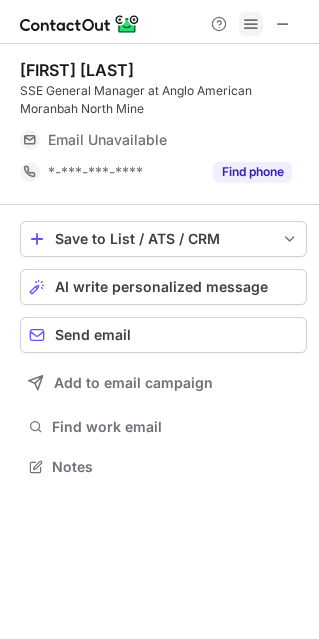 click at bounding box center [251, 24] 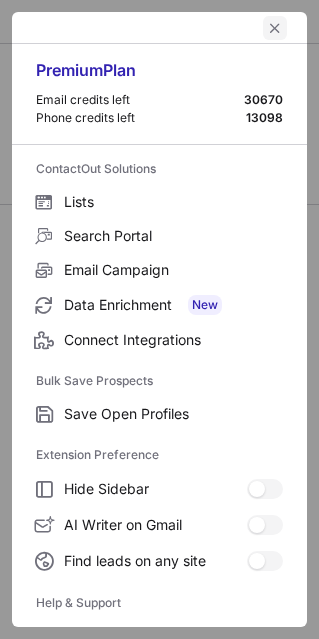 click at bounding box center (275, 28) 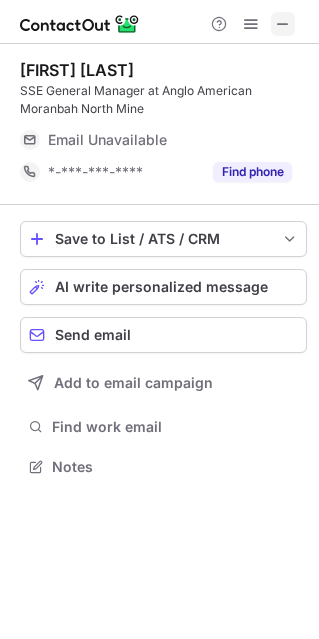 click at bounding box center [283, 24] 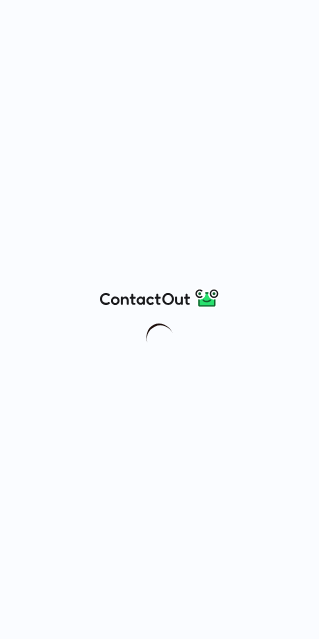 scroll, scrollTop: 0, scrollLeft: 0, axis: both 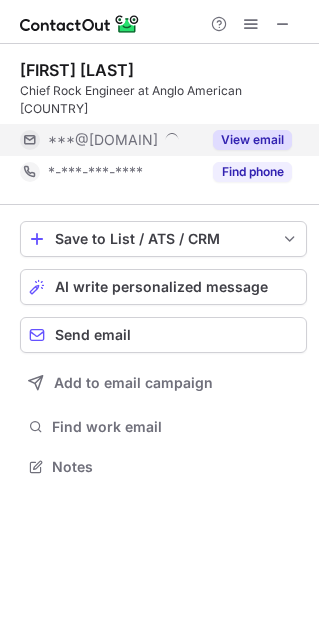 click on "***@[DOMAIN]" at bounding box center [103, 140] 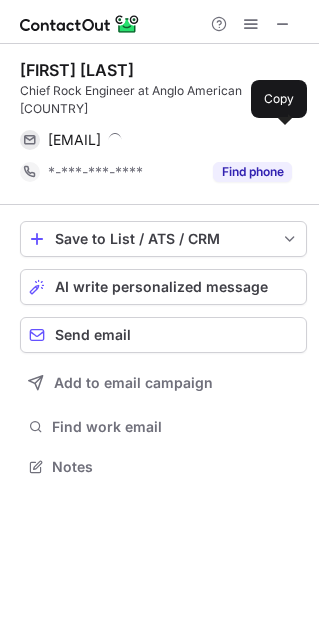 click on "[EMAIL]" at bounding box center [74, 140] 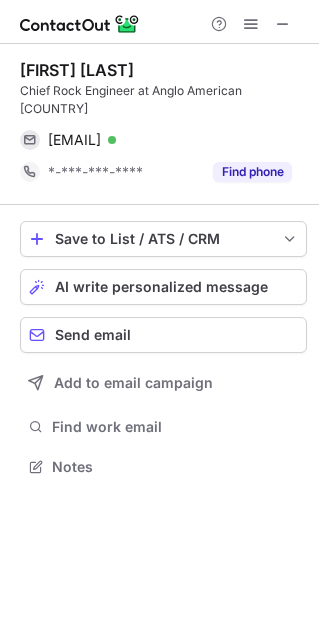 drag, startPoint x: 287, startPoint y: 27, endPoint x: 170, endPoint y: 24, distance: 117.03845 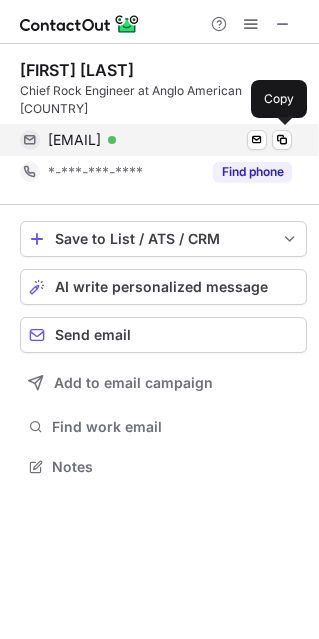 drag, startPoint x: 171, startPoint y: 127, endPoint x: 19, endPoint y: 146, distance: 153.18289 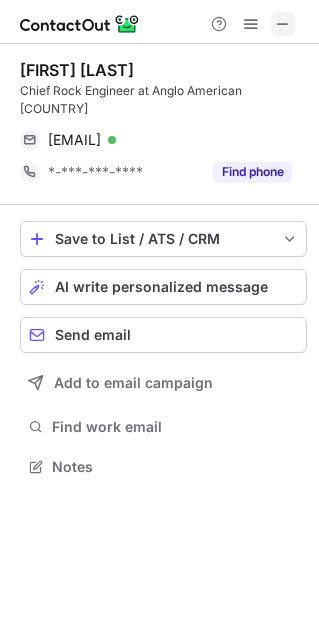 click at bounding box center (283, 24) 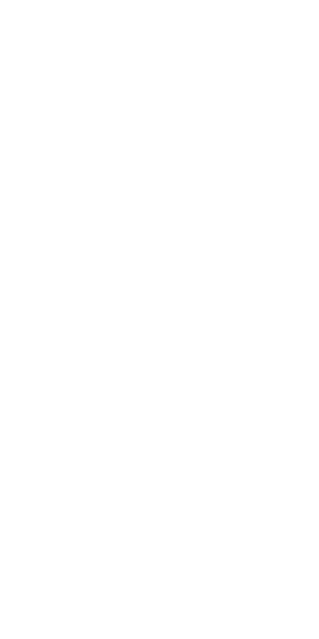 scroll, scrollTop: 0, scrollLeft: 0, axis: both 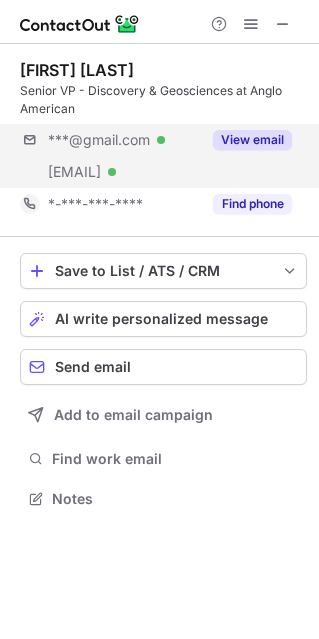 click on "***@gmail.com Verified ***@angloamerican.com Verified View email" at bounding box center (163, 156) 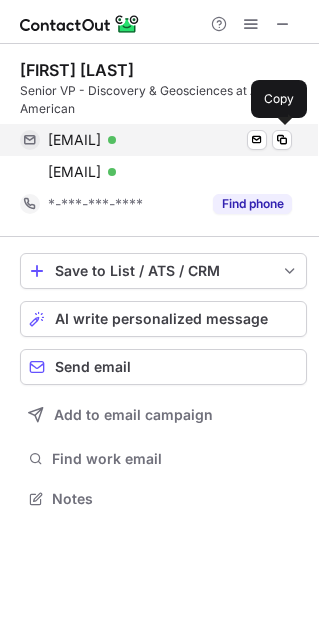click on "johnedwardvann@gmail.com" at bounding box center (74, 140) 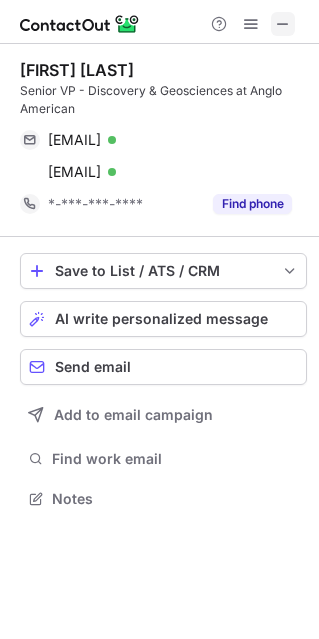 click at bounding box center [283, 24] 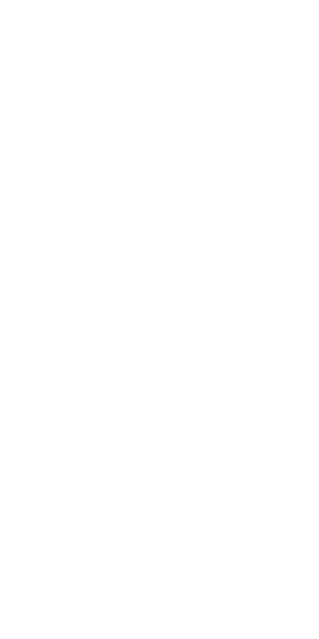scroll, scrollTop: 0, scrollLeft: 0, axis: both 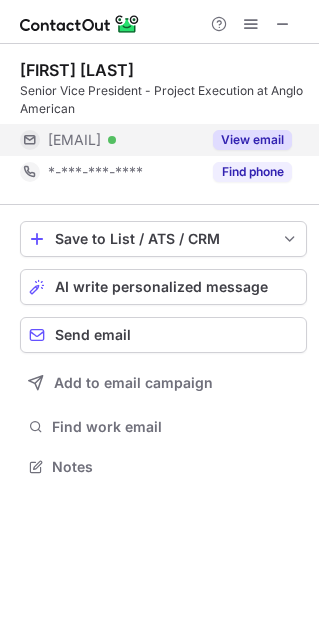 click on "***@angloamerican.com Verified" at bounding box center (110, 140) 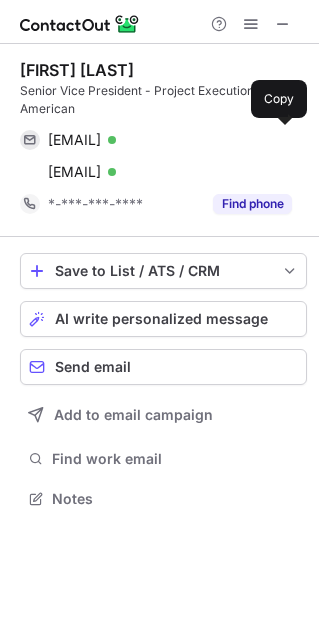 scroll, scrollTop: 10, scrollLeft: 10, axis: both 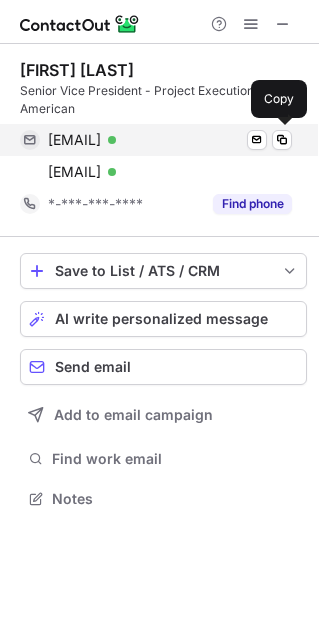 click on "allan.rodel@debeersgroup.com" at bounding box center (74, 140) 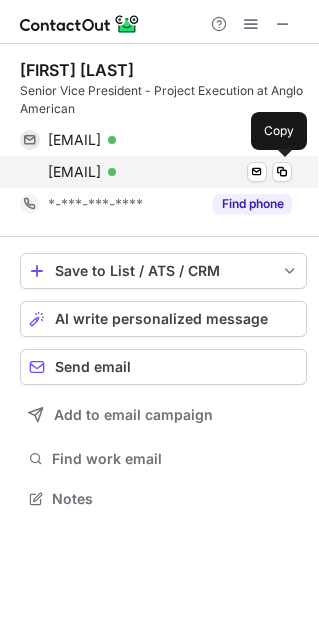 click on "allan.rodel@angloamerican.com" at bounding box center [74, 172] 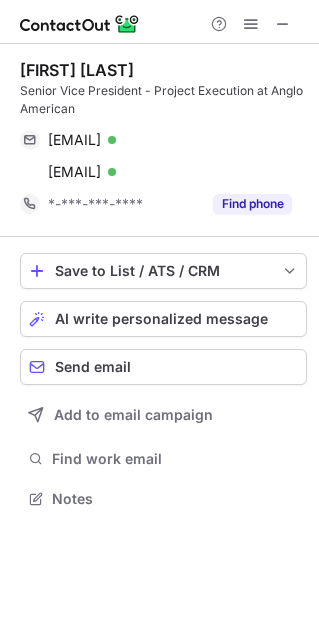 drag, startPoint x: 275, startPoint y: 30, endPoint x: 173, endPoint y: 30, distance: 102 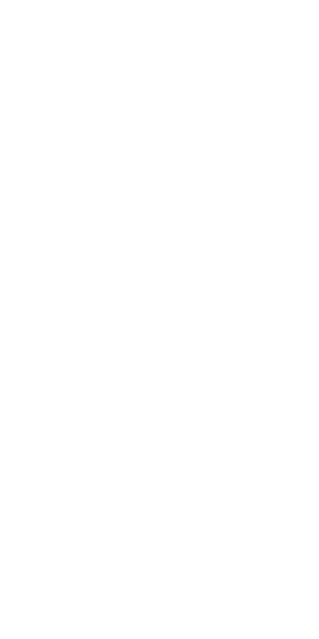 scroll, scrollTop: 0, scrollLeft: 0, axis: both 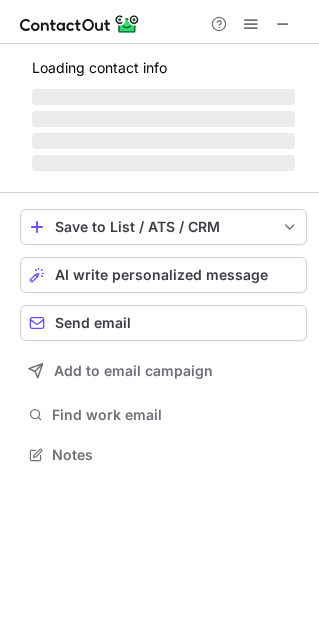click on "Loading contact info ‌ ‌ ‌ ‌" at bounding box center [163, 112] 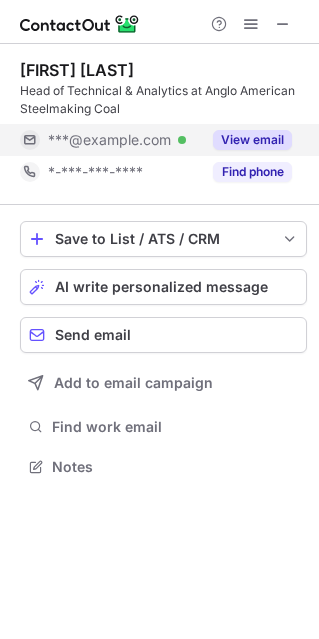 scroll, scrollTop: 10, scrollLeft: 10, axis: both 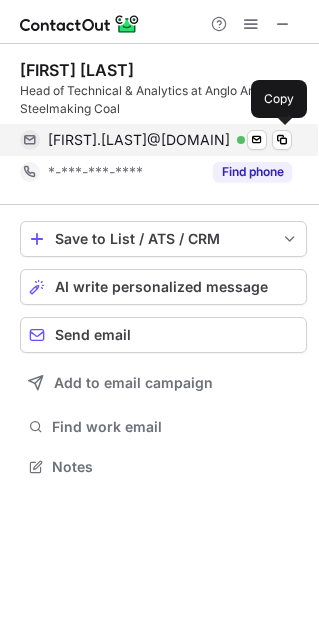 click on "andrea.rutley@angloamerican.com" at bounding box center [139, 140] 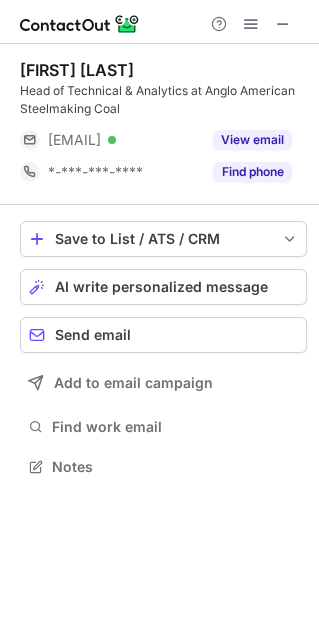 scroll, scrollTop: 0, scrollLeft: 0, axis: both 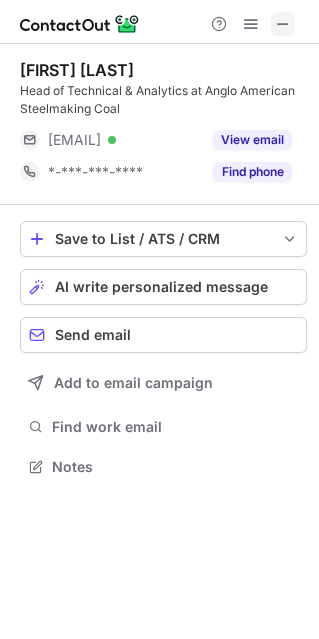 click at bounding box center (283, 24) 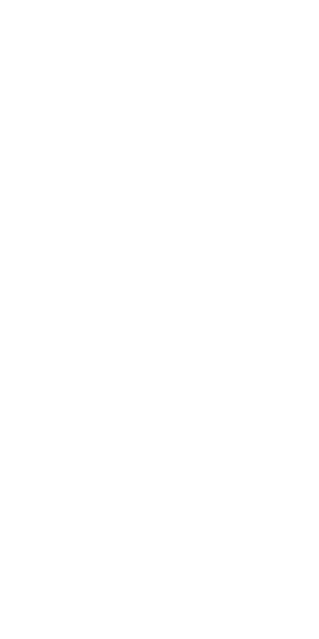 scroll, scrollTop: 0, scrollLeft: 0, axis: both 